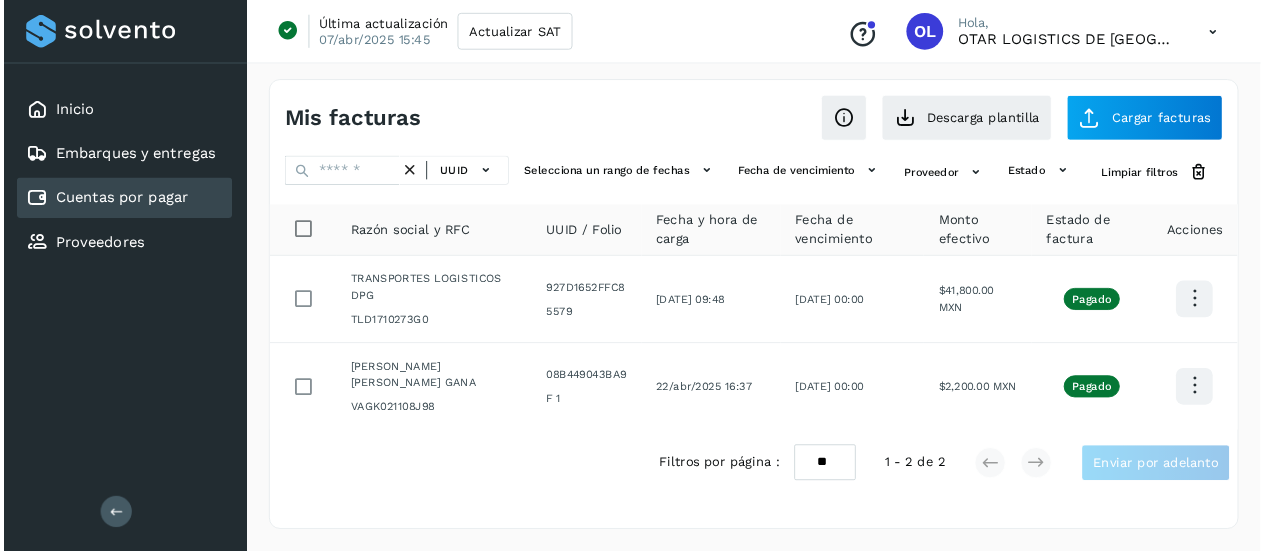 scroll, scrollTop: 0, scrollLeft: 0, axis: both 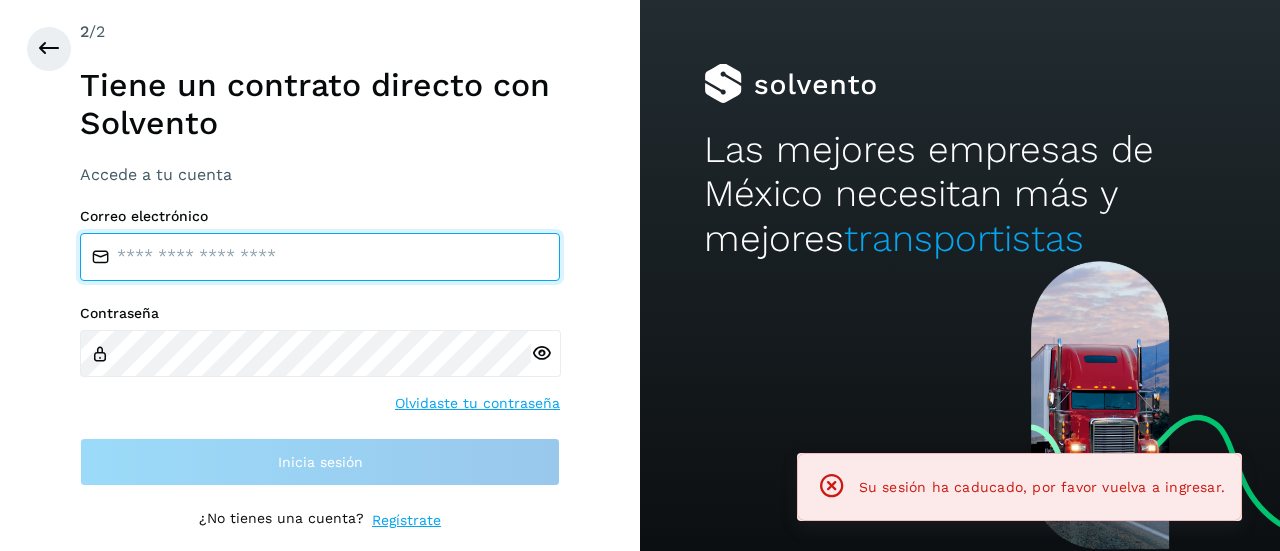 click at bounding box center (320, 257) 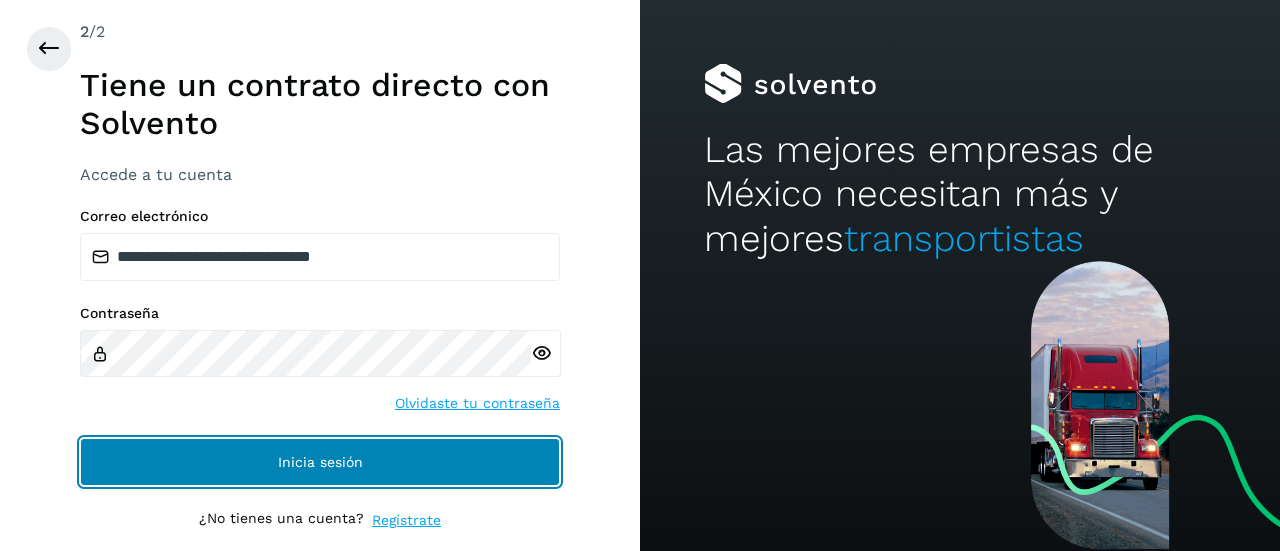 click on "Inicia sesión" 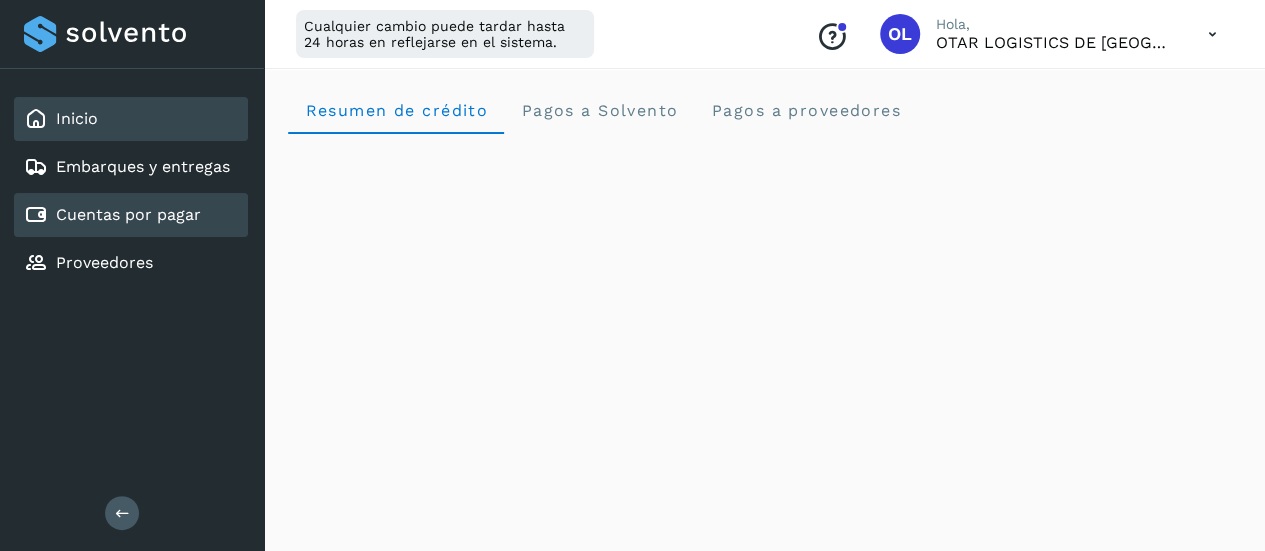 click on "Cuentas por pagar" at bounding box center [128, 214] 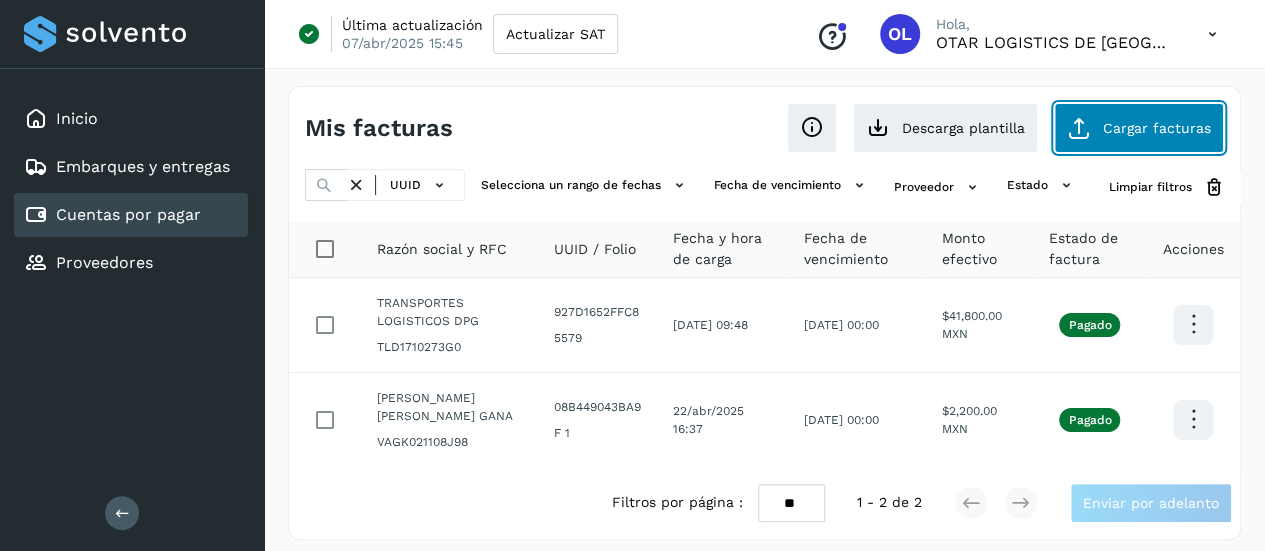 click on "Cargar facturas" 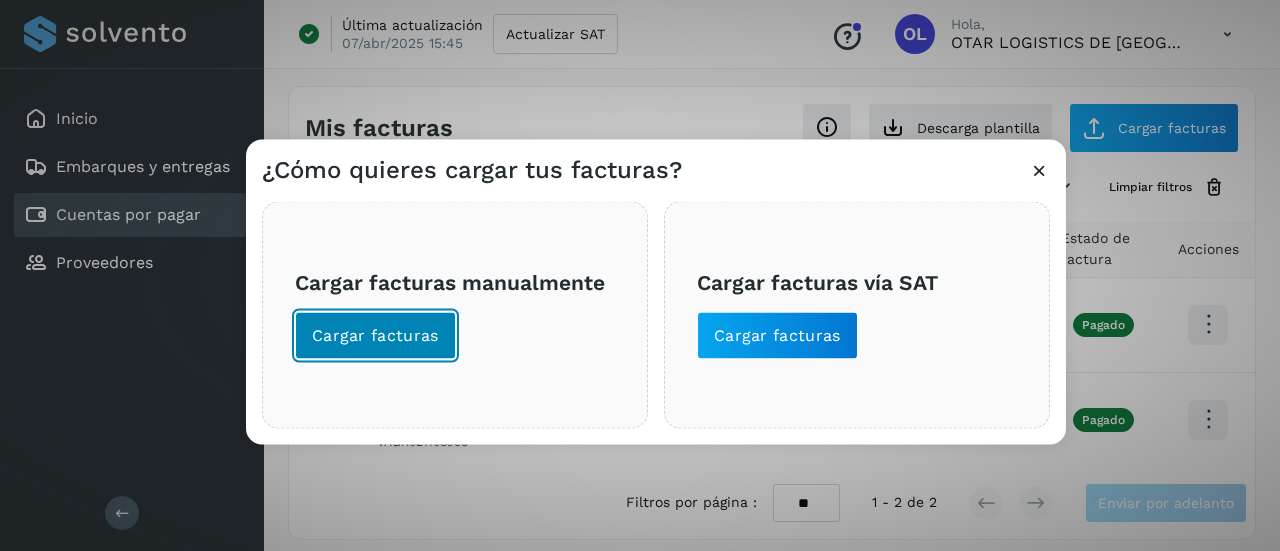 click on "Cargar facturas" 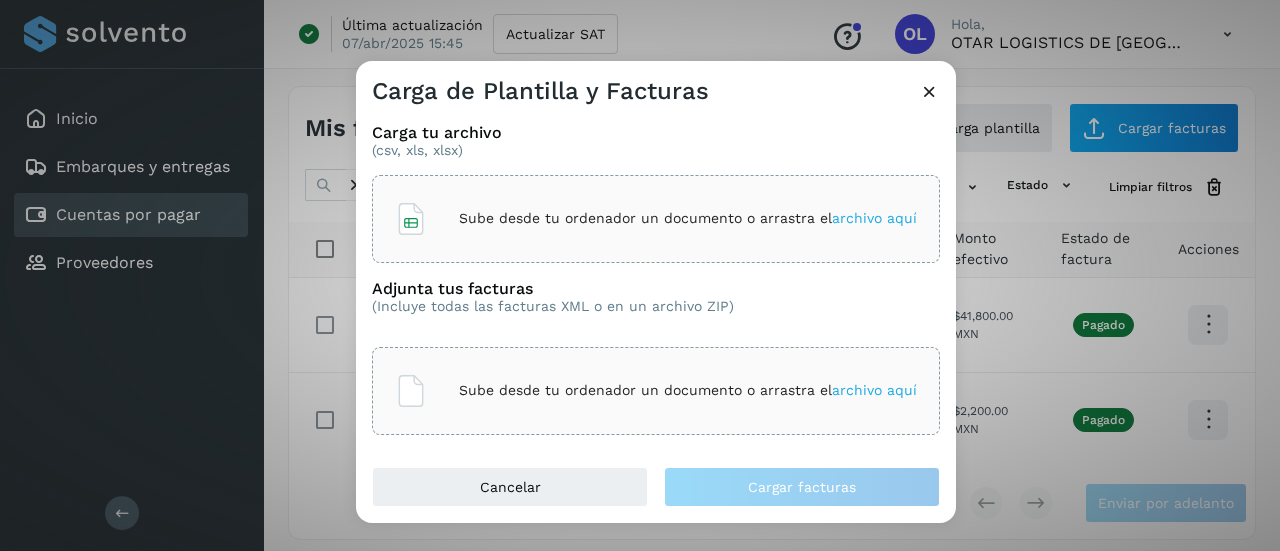 click at bounding box center [929, 91] 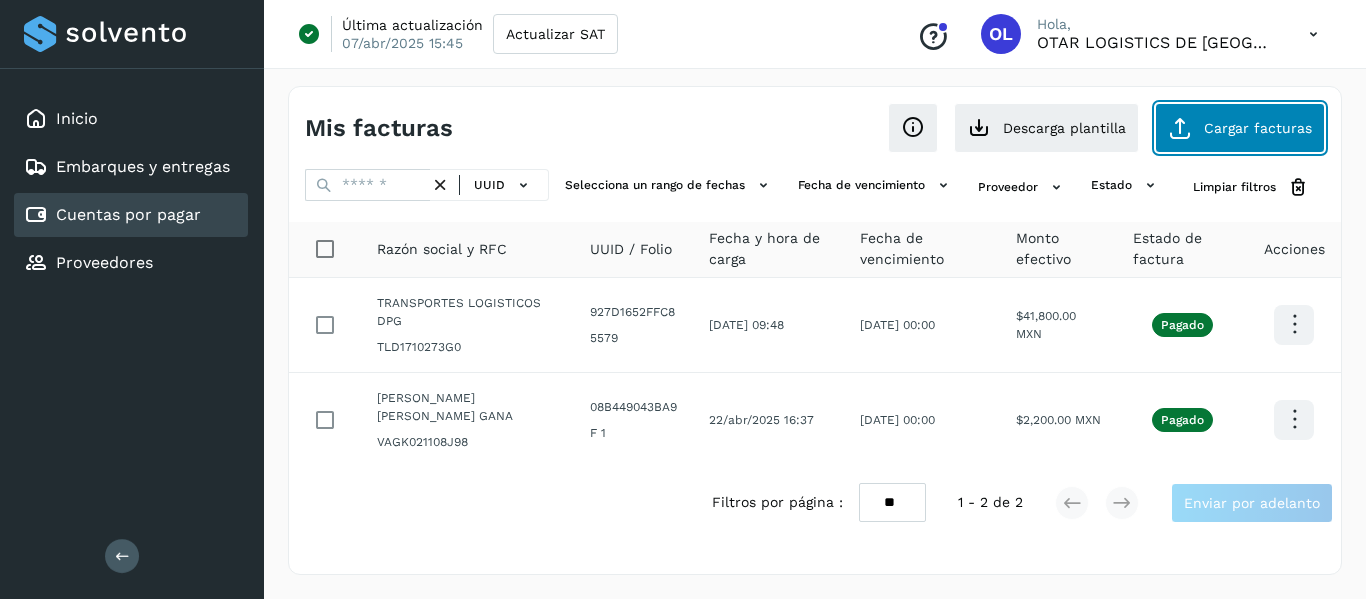 click on "Cargar facturas" 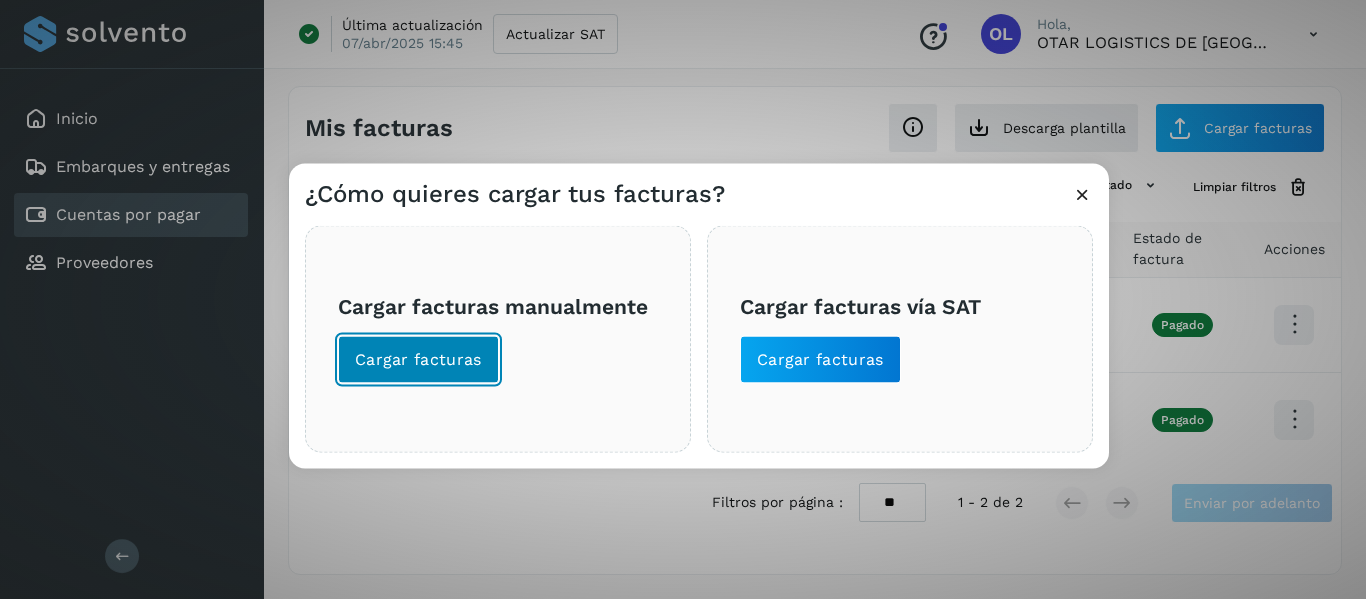 click on "Cargar facturas" at bounding box center (418, 359) 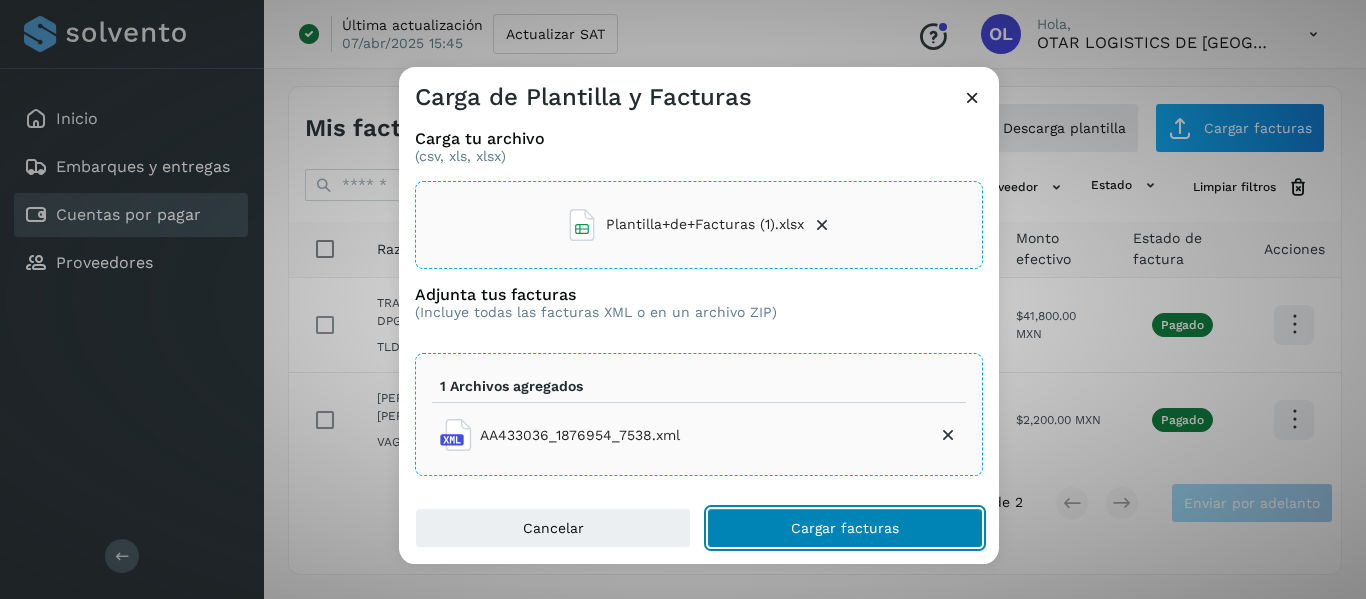 click on "Cargar facturas" 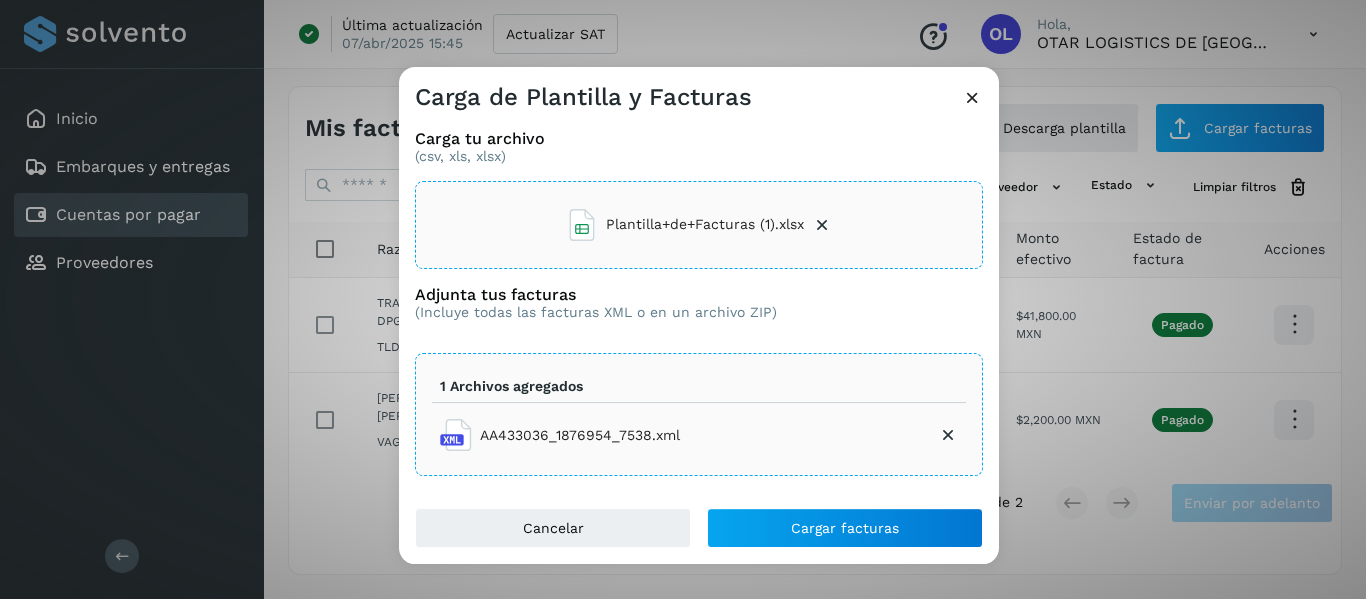 click at bounding box center [972, 97] 